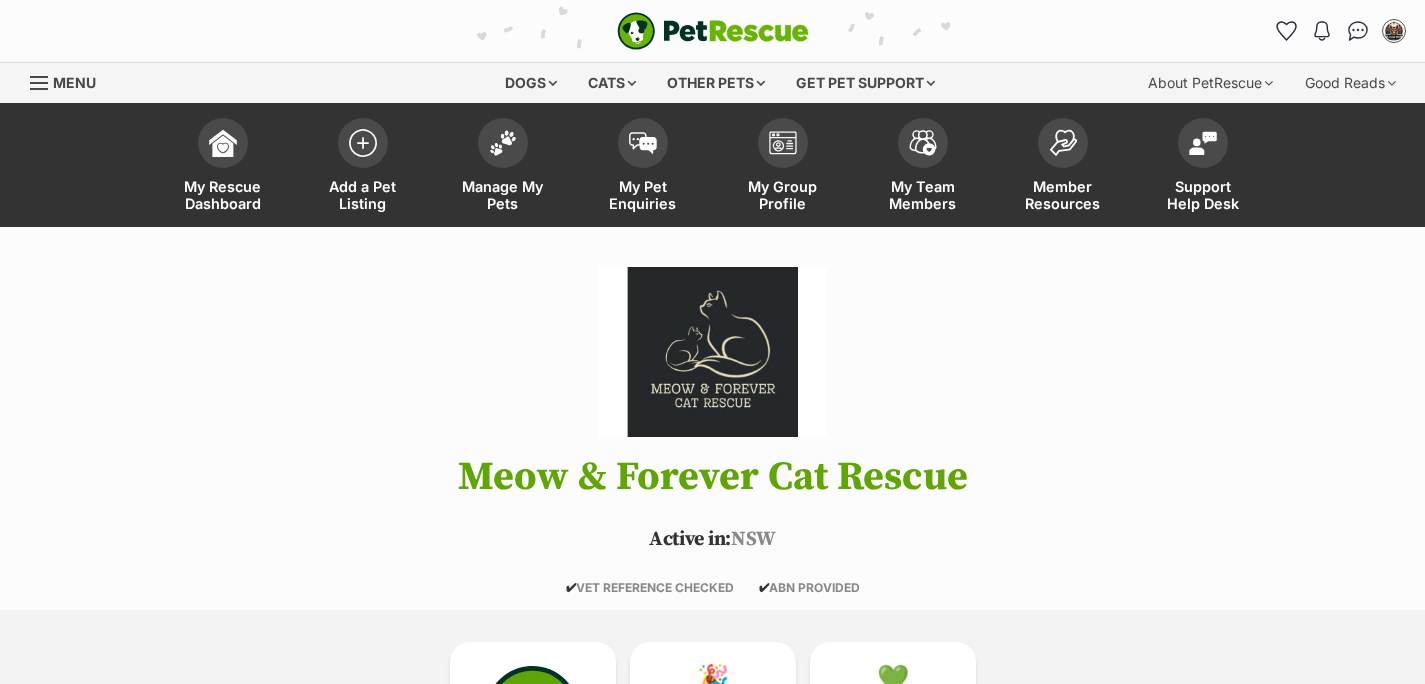 scroll, scrollTop: 721, scrollLeft: 0, axis: vertical 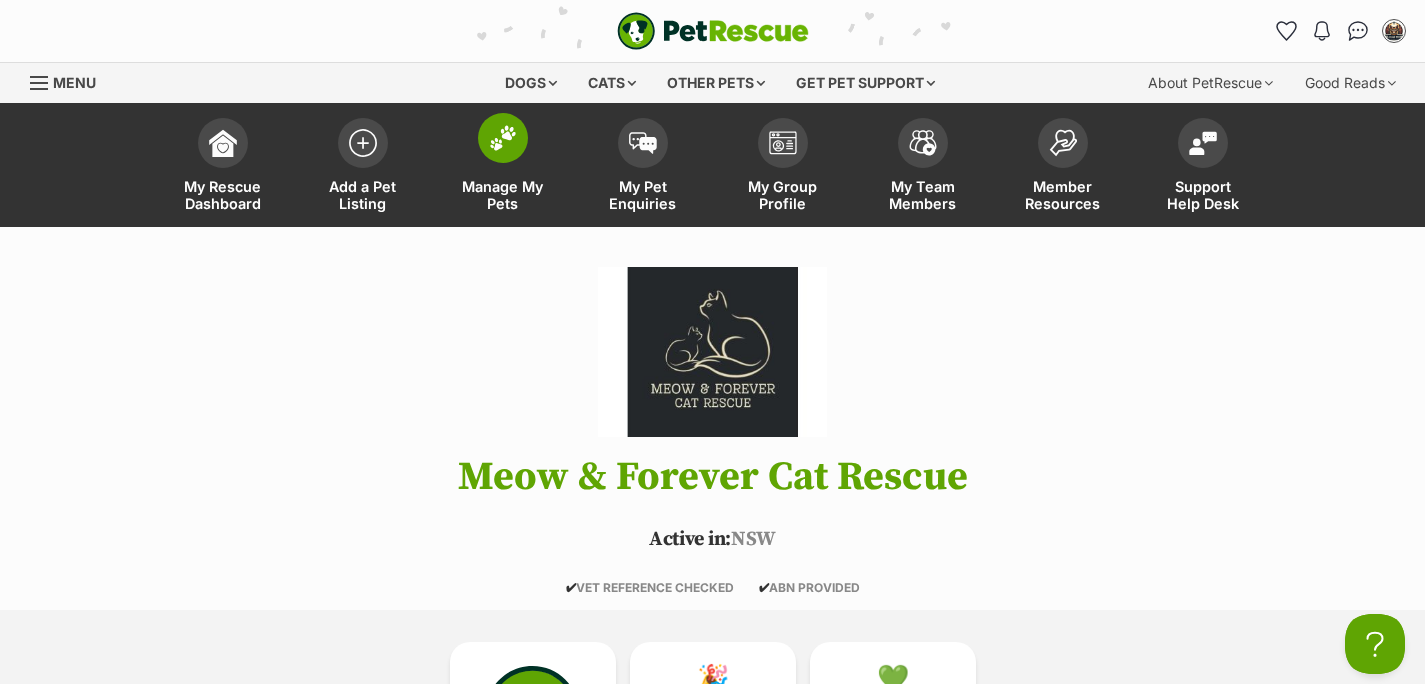 click on "Manage My Pets" at bounding box center (503, 167) 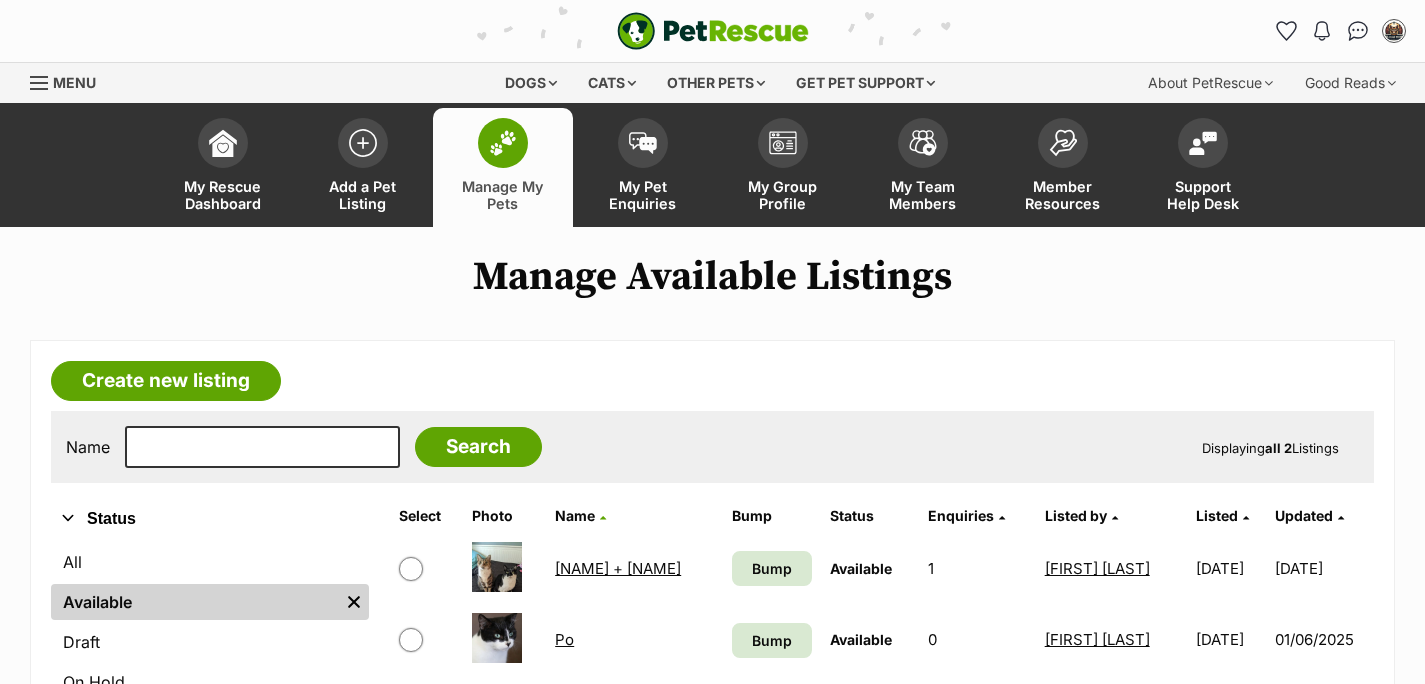 scroll, scrollTop: 0, scrollLeft: 0, axis: both 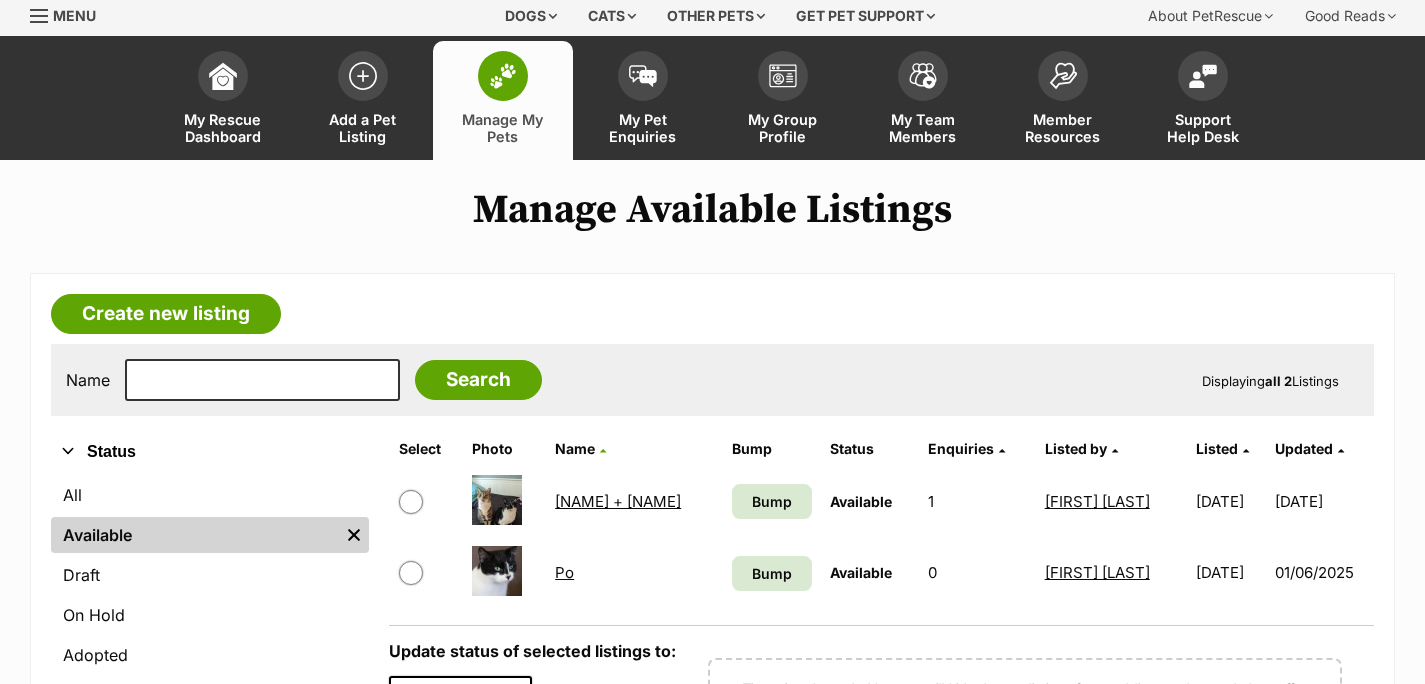 click on "Po" at bounding box center (564, 572) 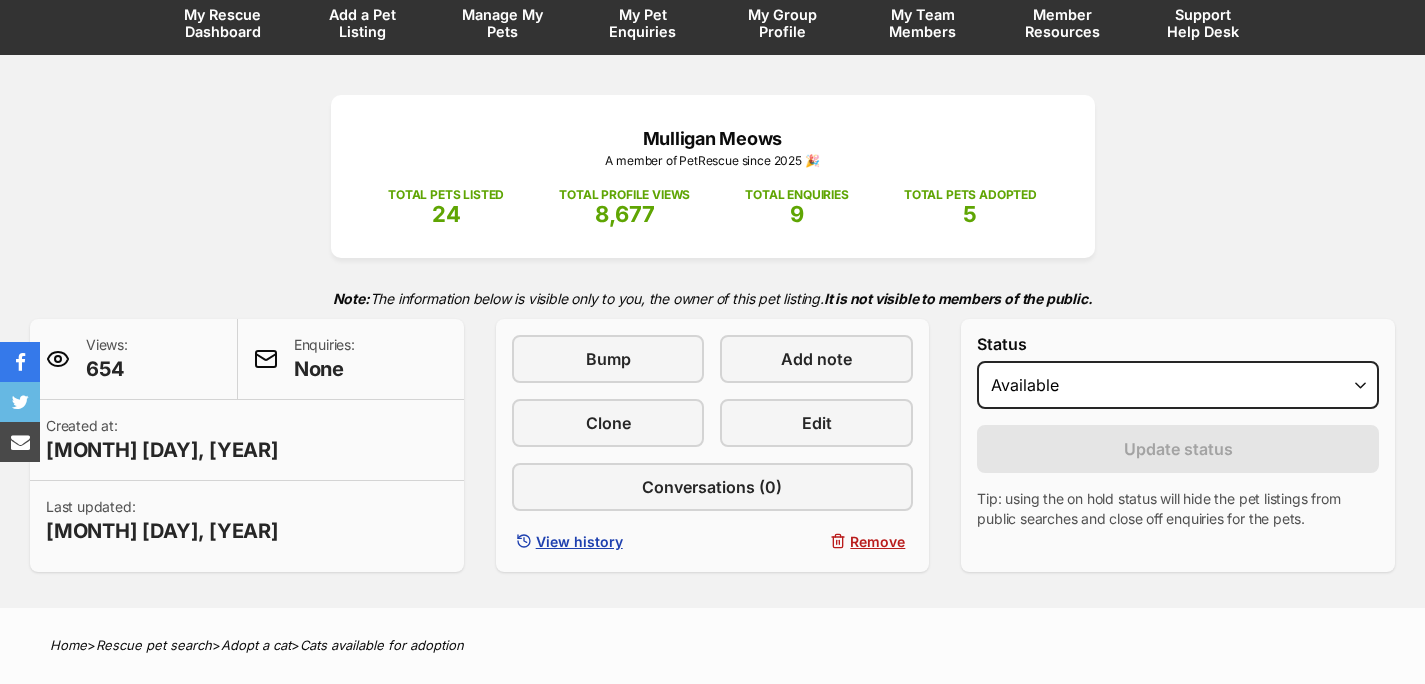 scroll, scrollTop: 172, scrollLeft: 0, axis: vertical 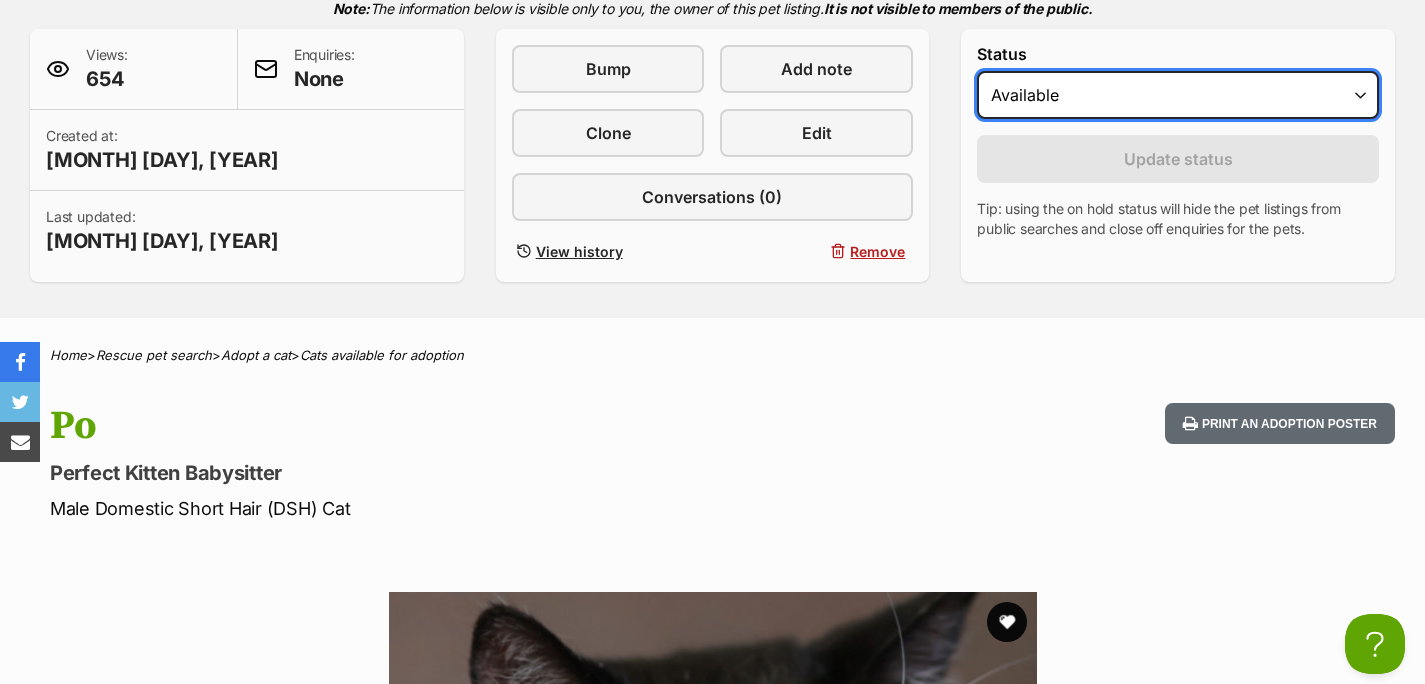 click on "Draft
Available
On hold
Adopted" at bounding box center (1178, 95) 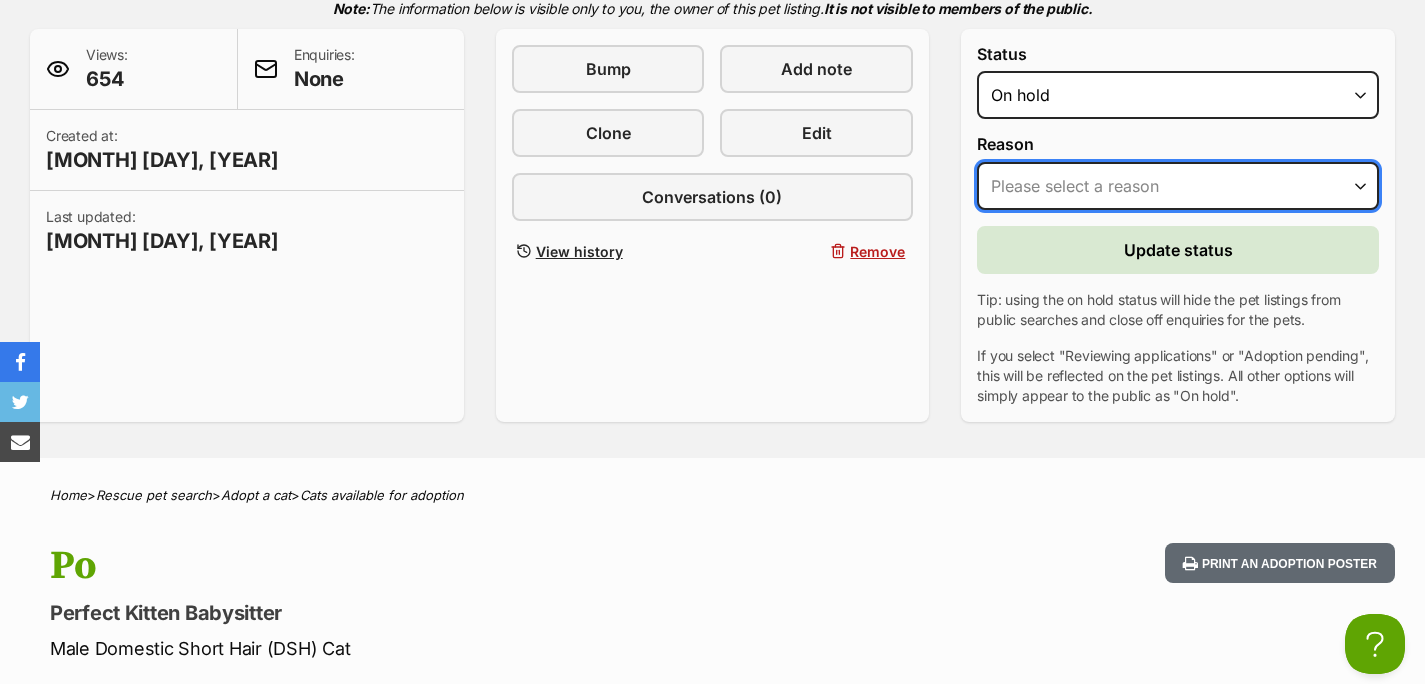 click on "Please select a reason
Medical reasons
Reviewing applications
Adoption pending
Other" at bounding box center (1178, 186) 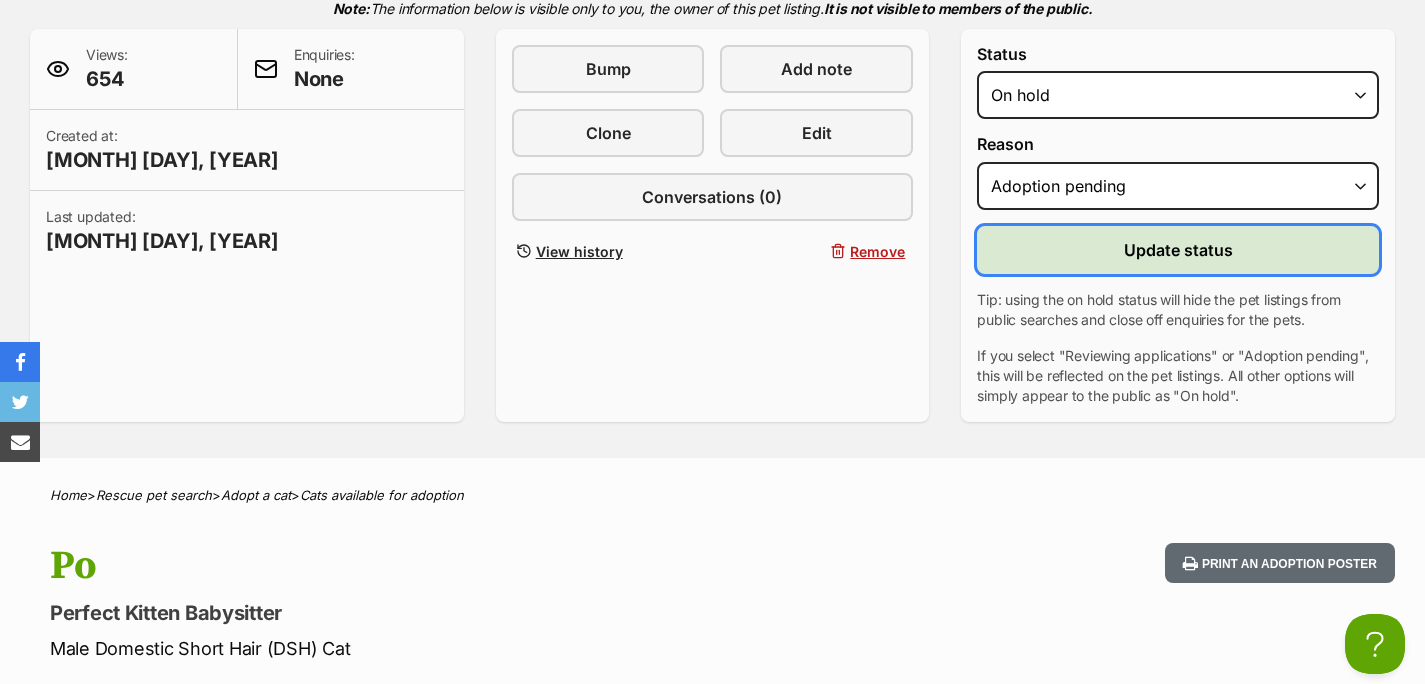 click on "Update status" at bounding box center (1178, 250) 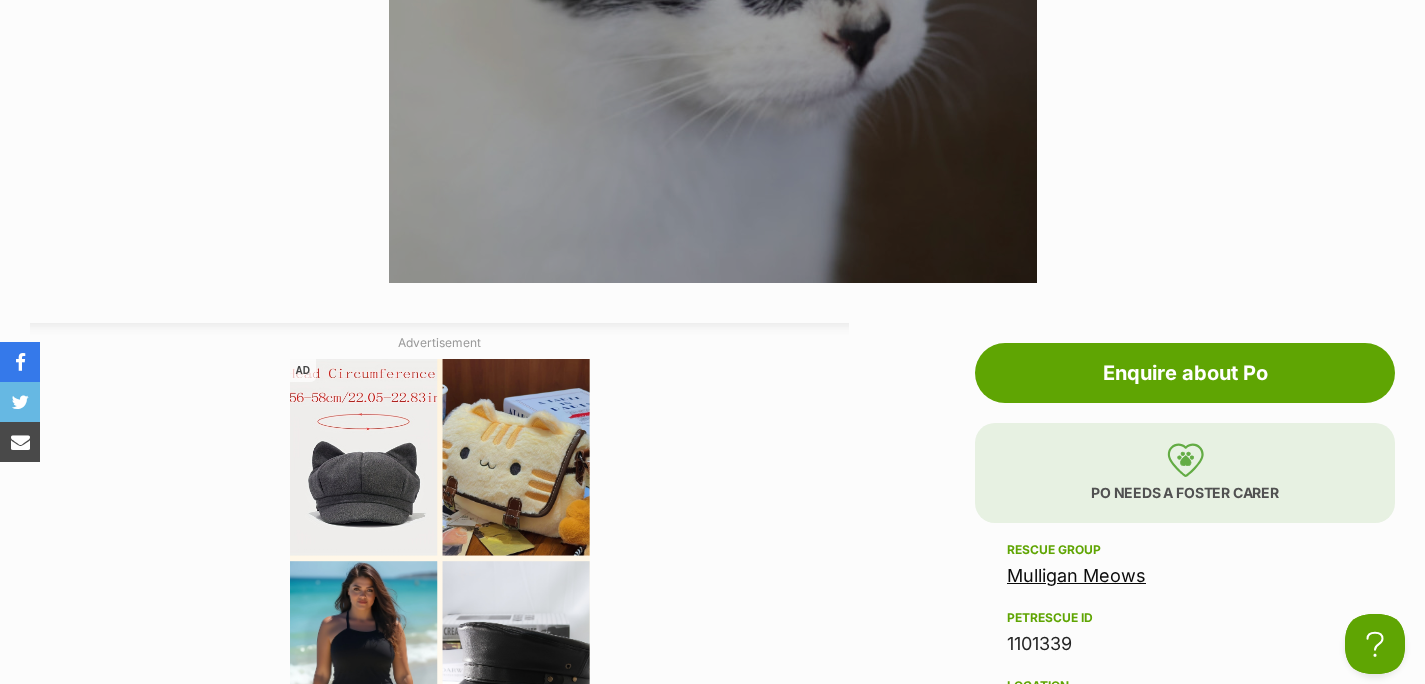 scroll, scrollTop: 1564, scrollLeft: 0, axis: vertical 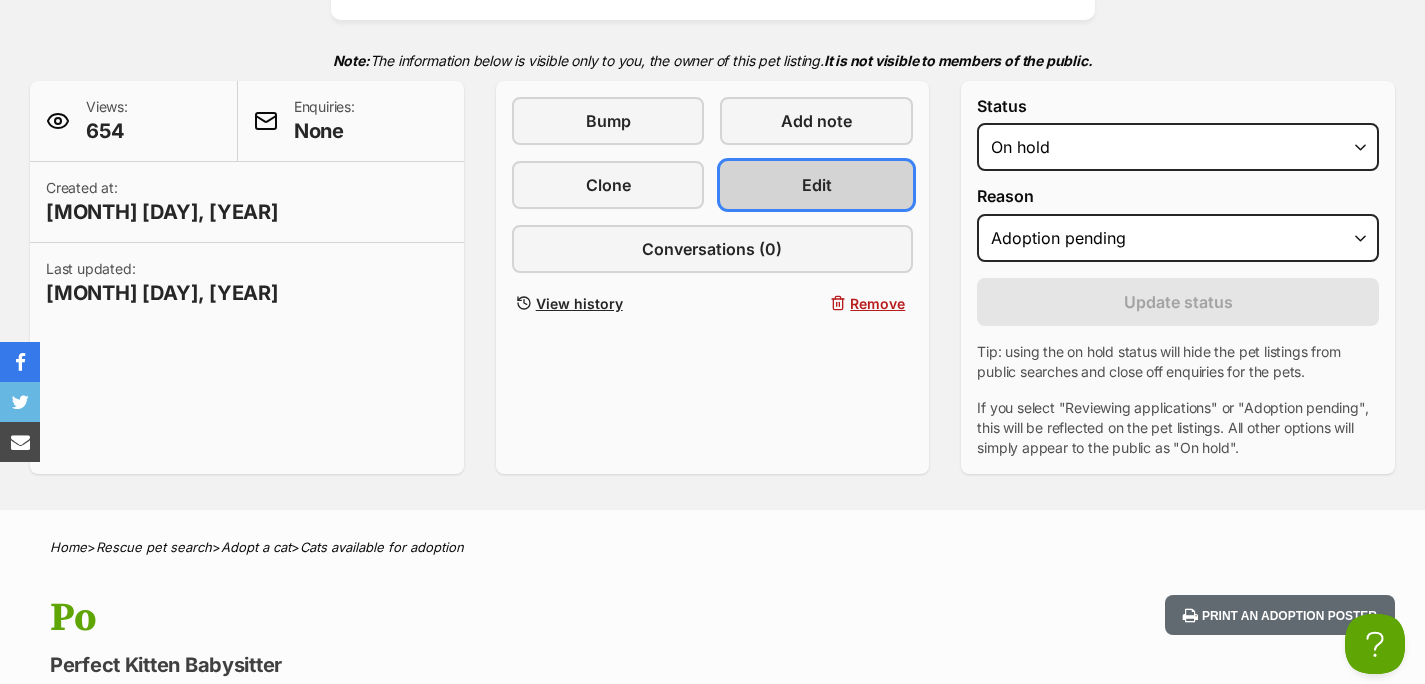 click on "Edit" at bounding box center (816, 185) 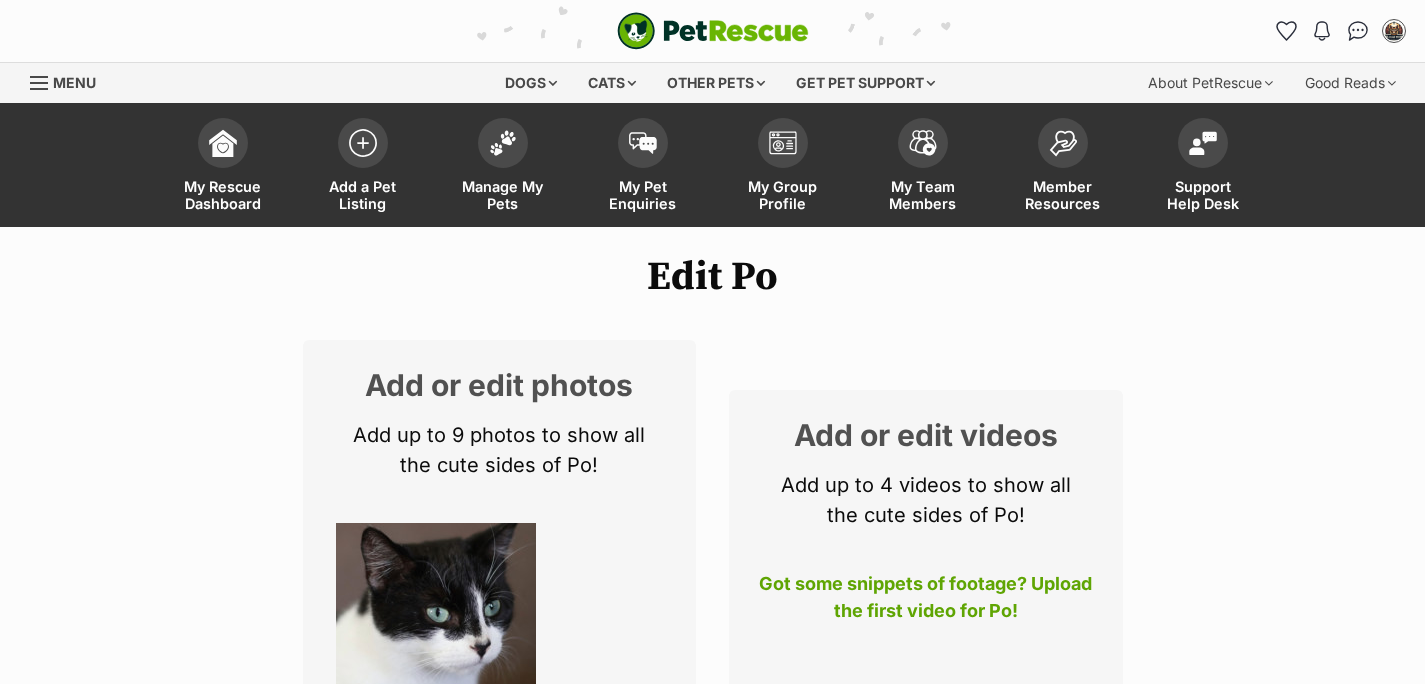 scroll, scrollTop: 0, scrollLeft: 0, axis: both 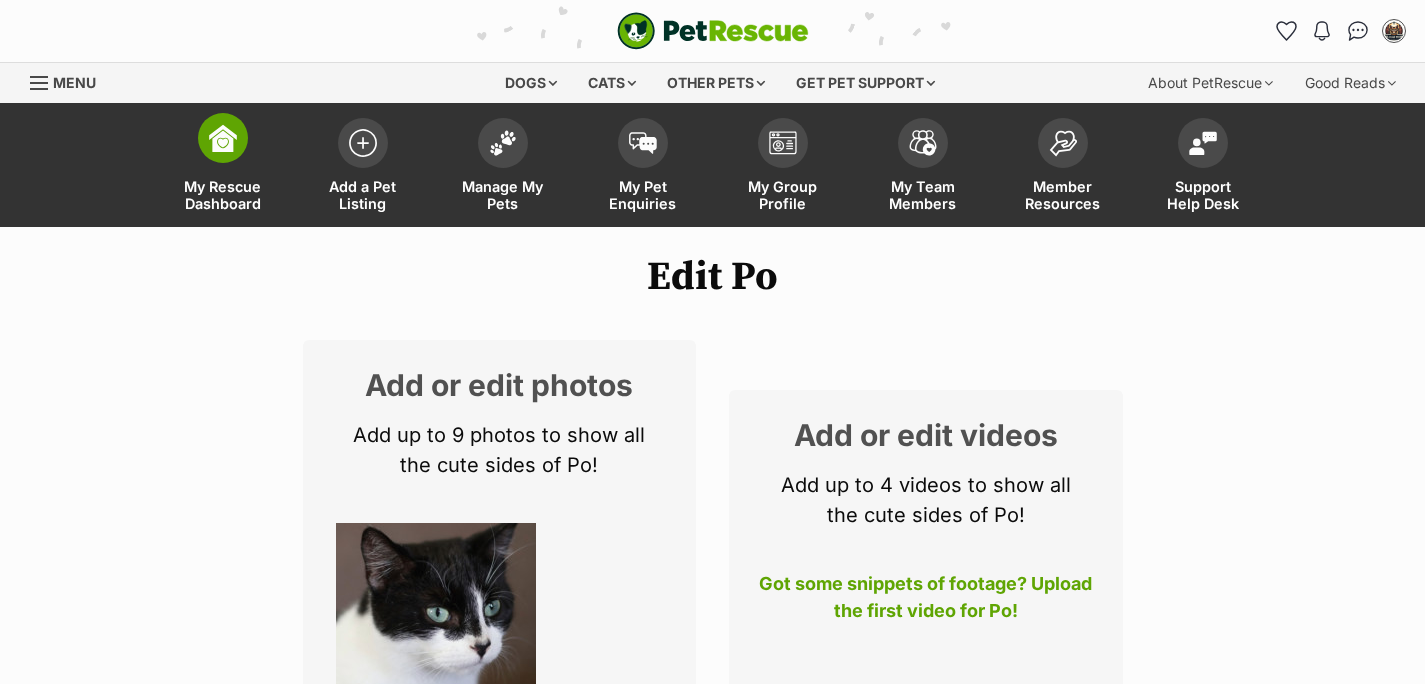 click at bounding box center (223, 138) 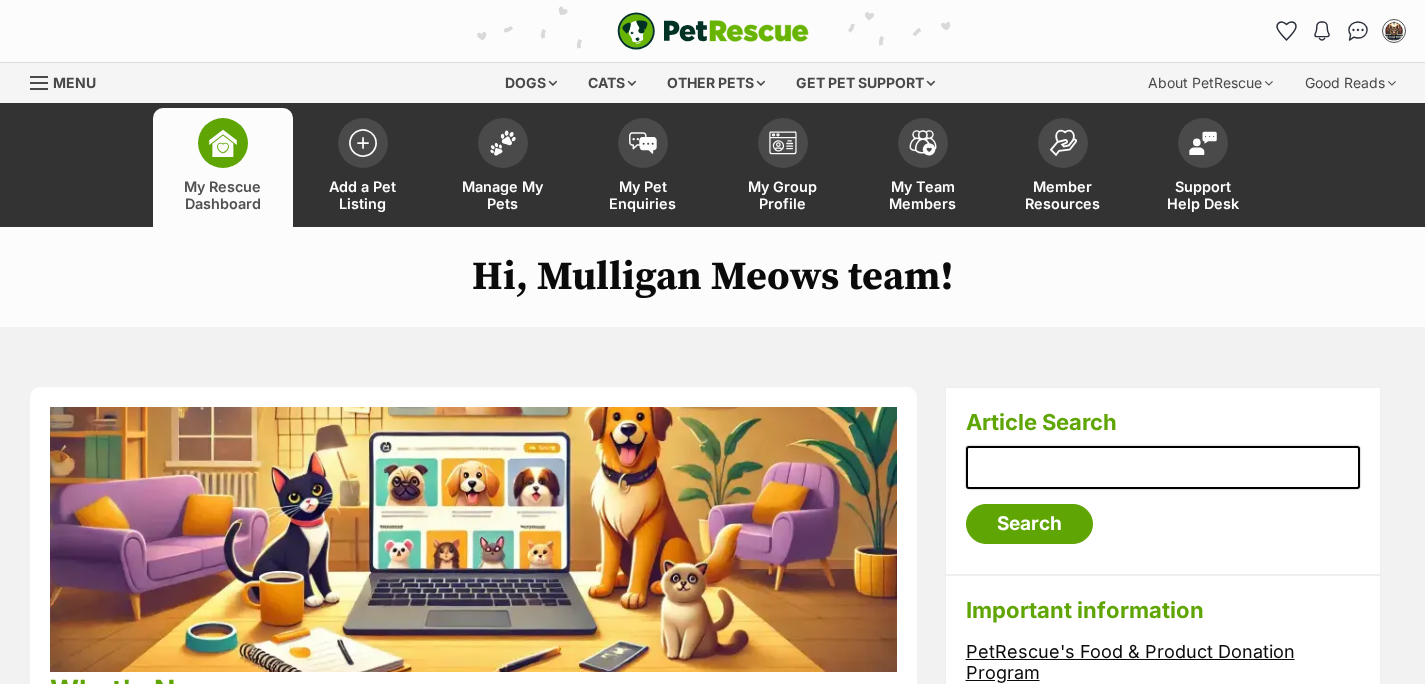 scroll, scrollTop: 0, scrollLeft: 0, axis: both 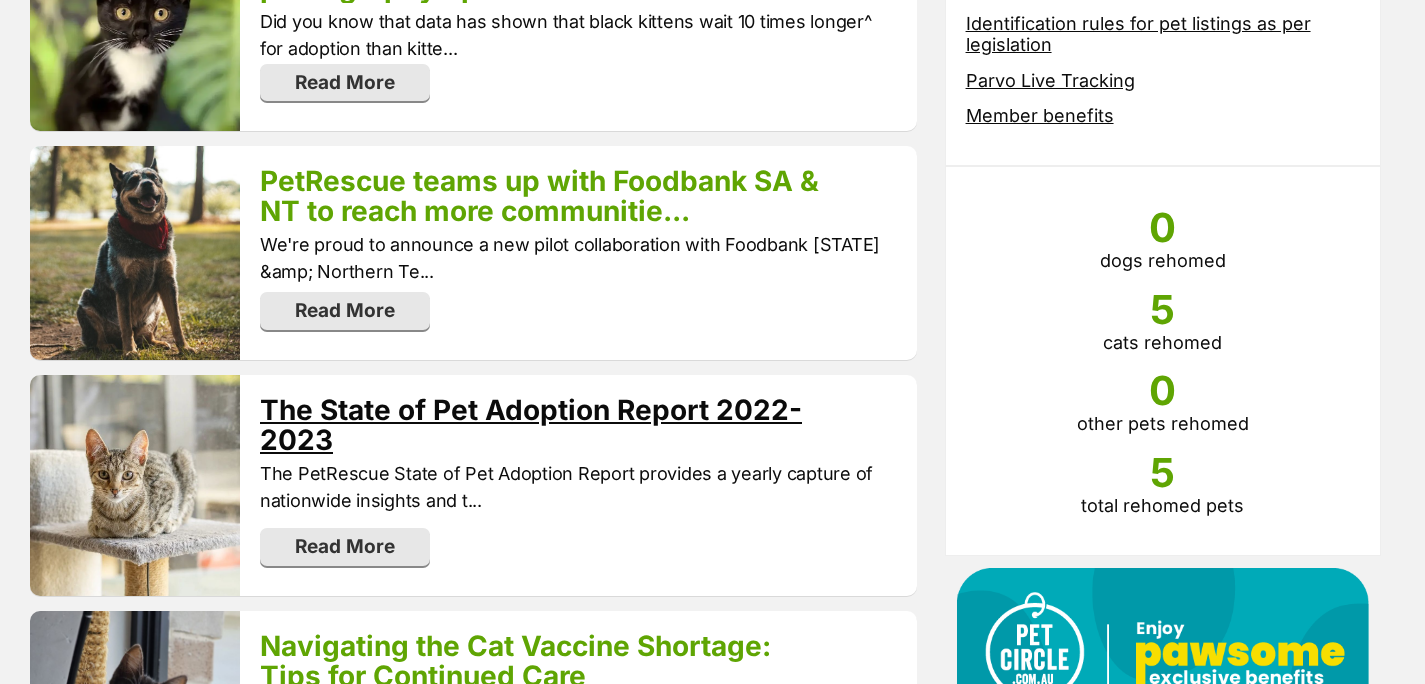 click on "The State of Pet Adoption Report 2022-2023" at bounding box center [531, 425] 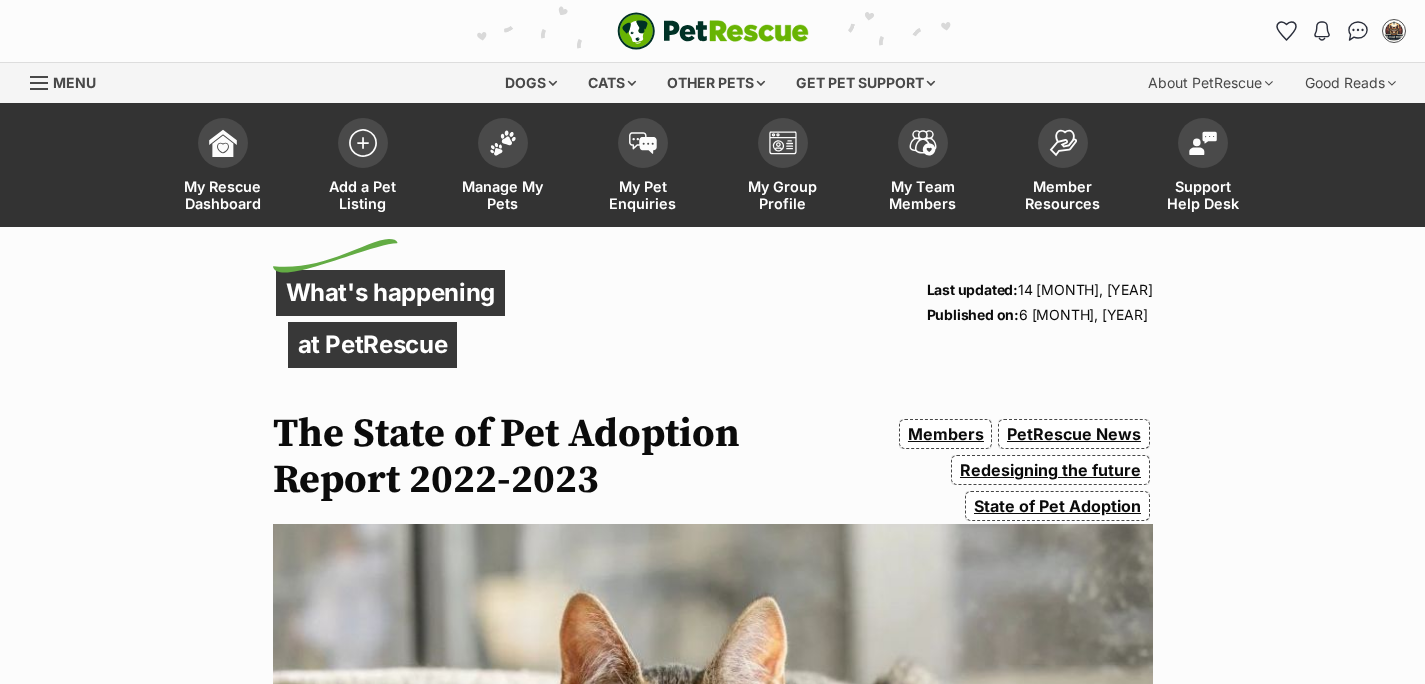 scroll, scrollTop: 0, scrollLeft: 0, axis: both 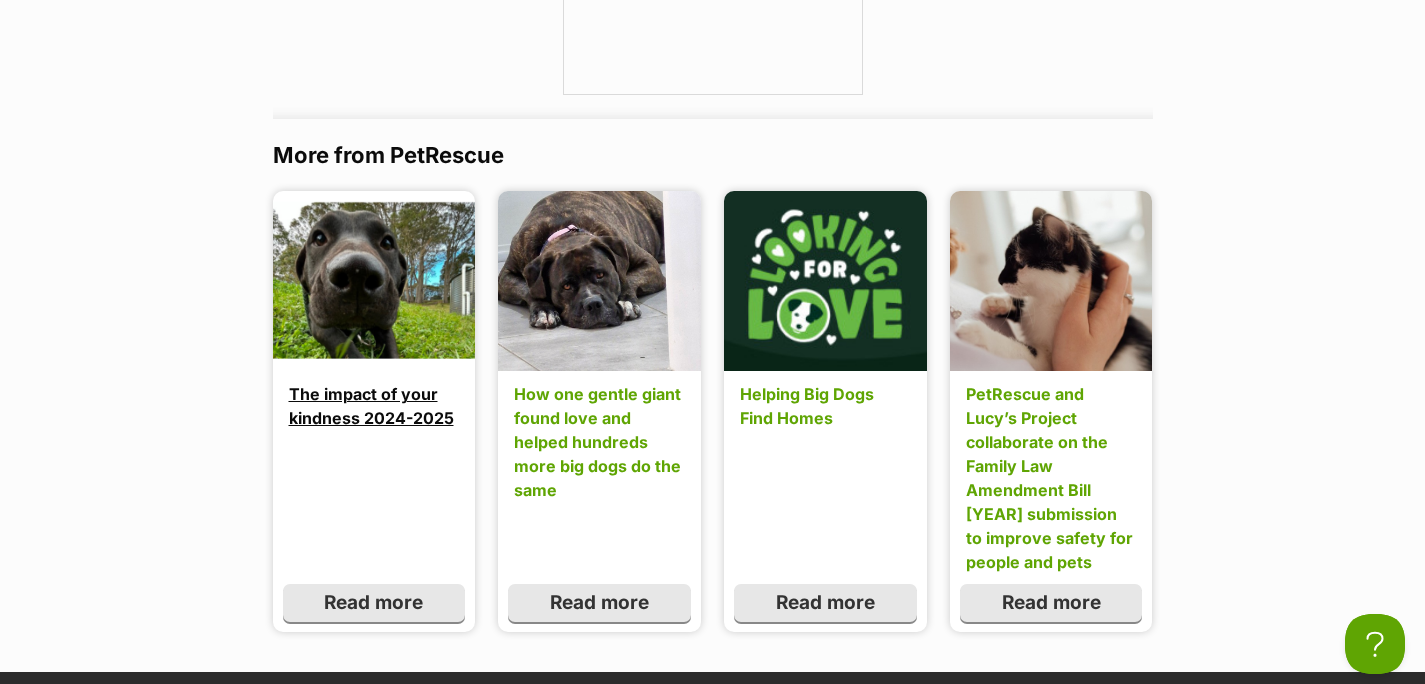 click on "The impact of your kindness 2024-2025" at bounding box center [374, 406] 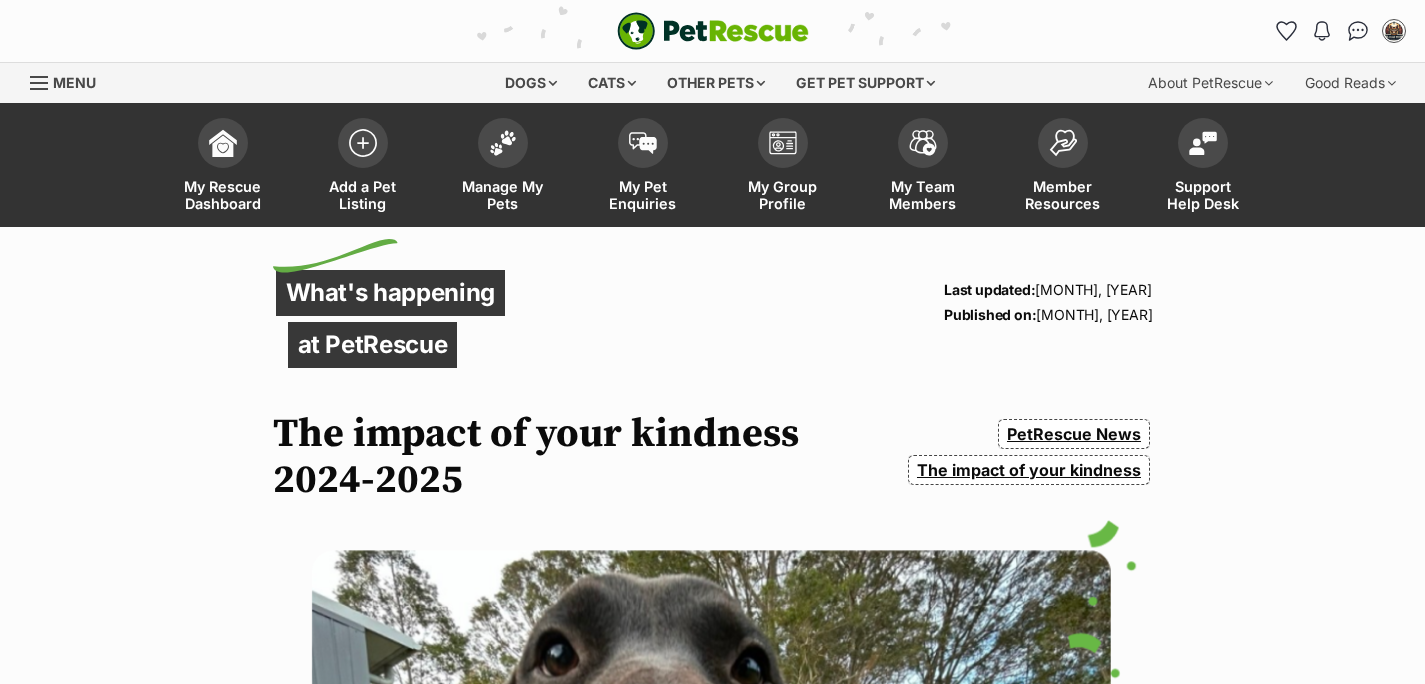 scroll, scrollTop: 0, scrollLeft: 0, axis: both 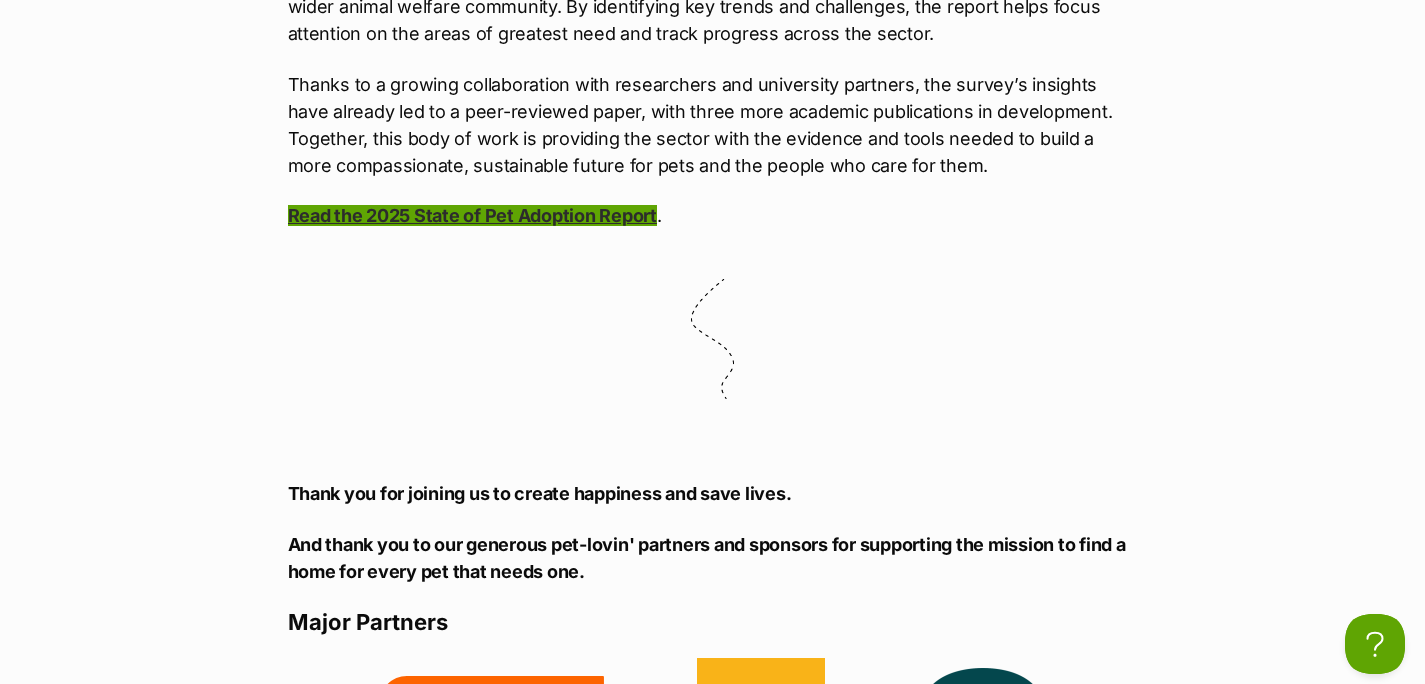 click on "Read the 2025 State of Pet Adoption Report" at bounding box center (472, 215) 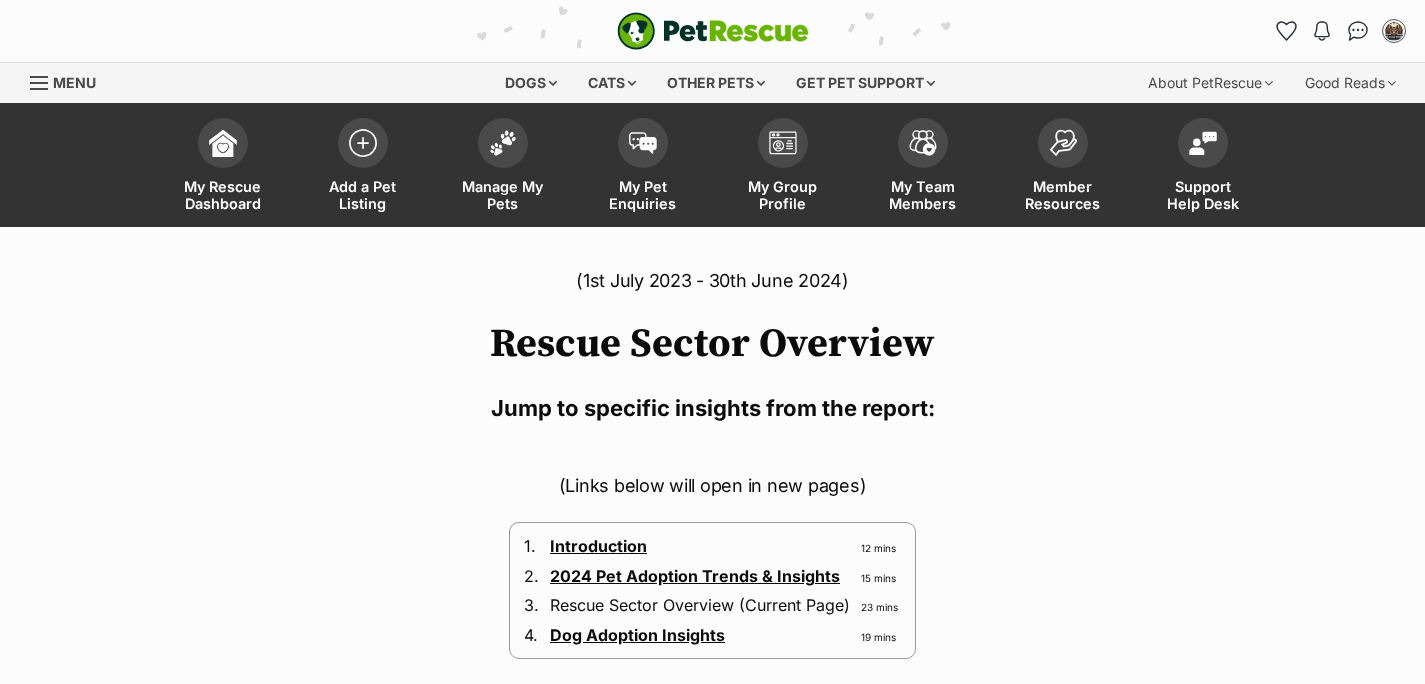 scroll, scrollTop: 0, scrollLeft: 0, axis: both 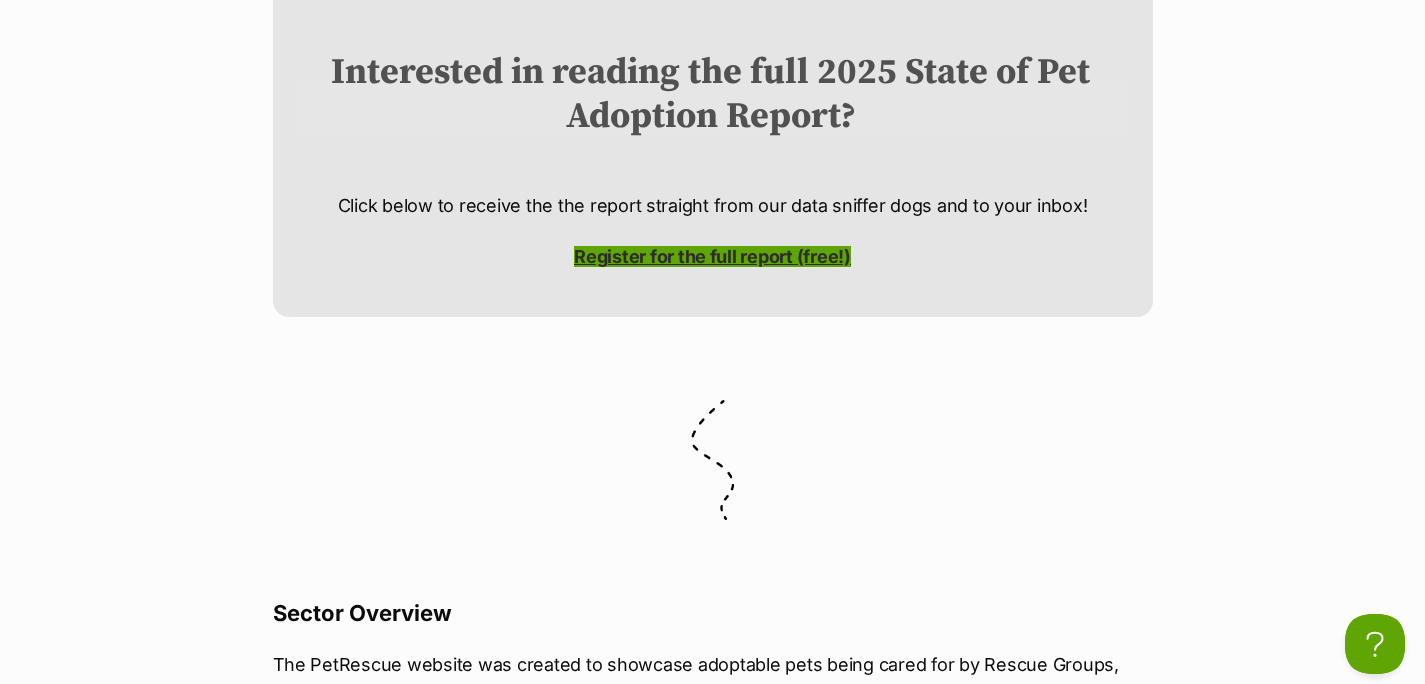 click on "Register for the full report (free!)" at bounding box center (712, 256) 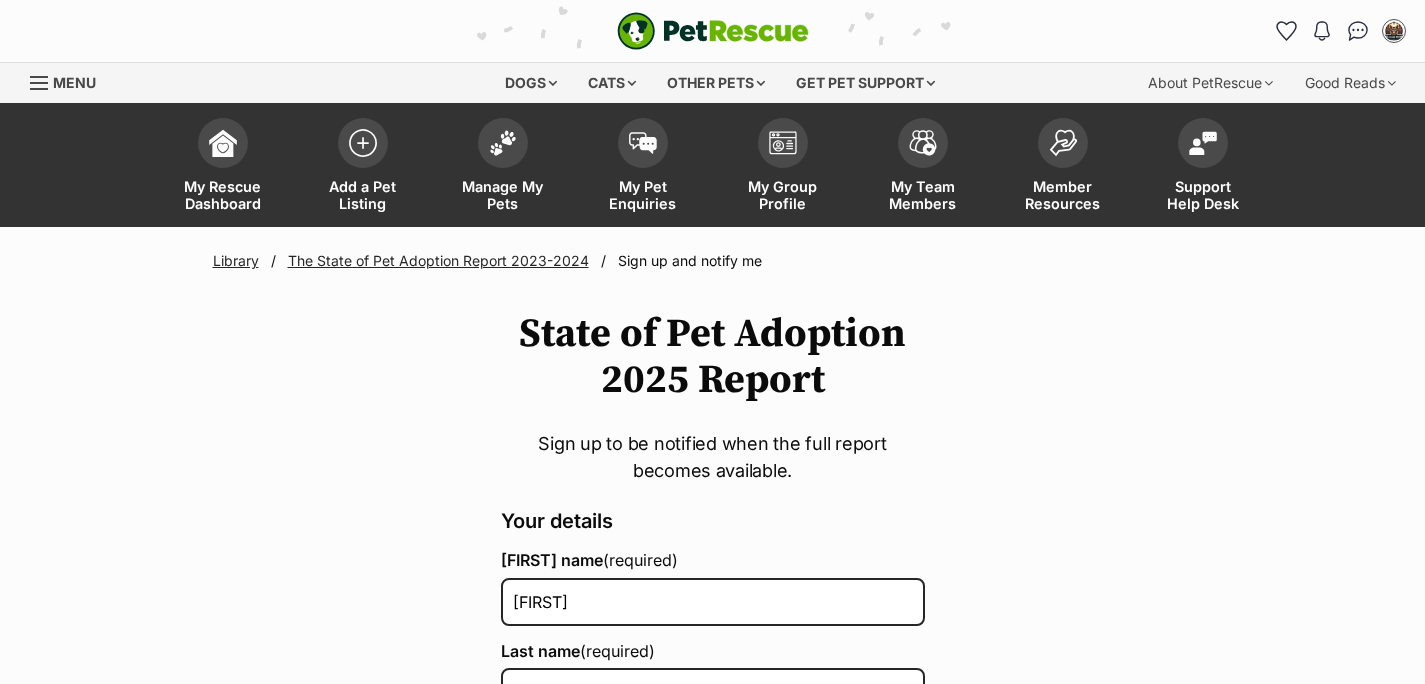 scroll, scrollTop: 71, scrollLeft: 0, axis: vertical 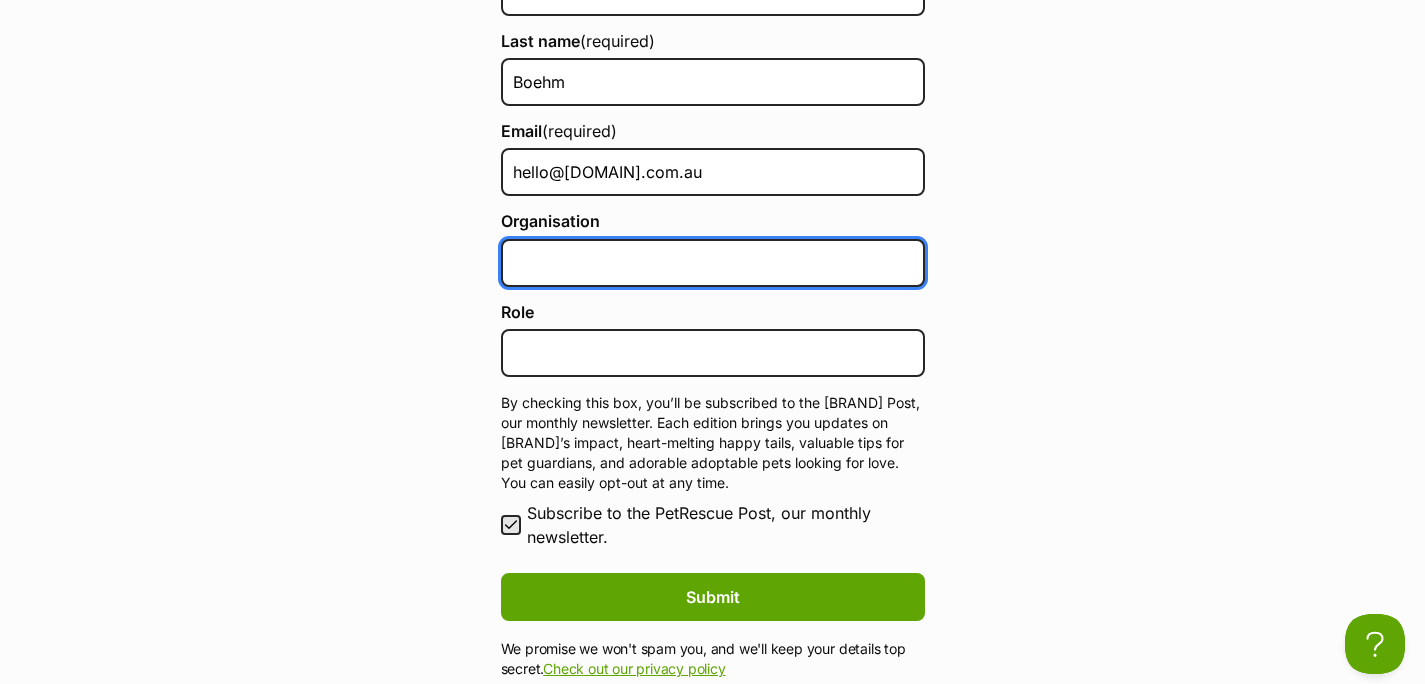 click on "Organisation" at bounding box center [713, 263] 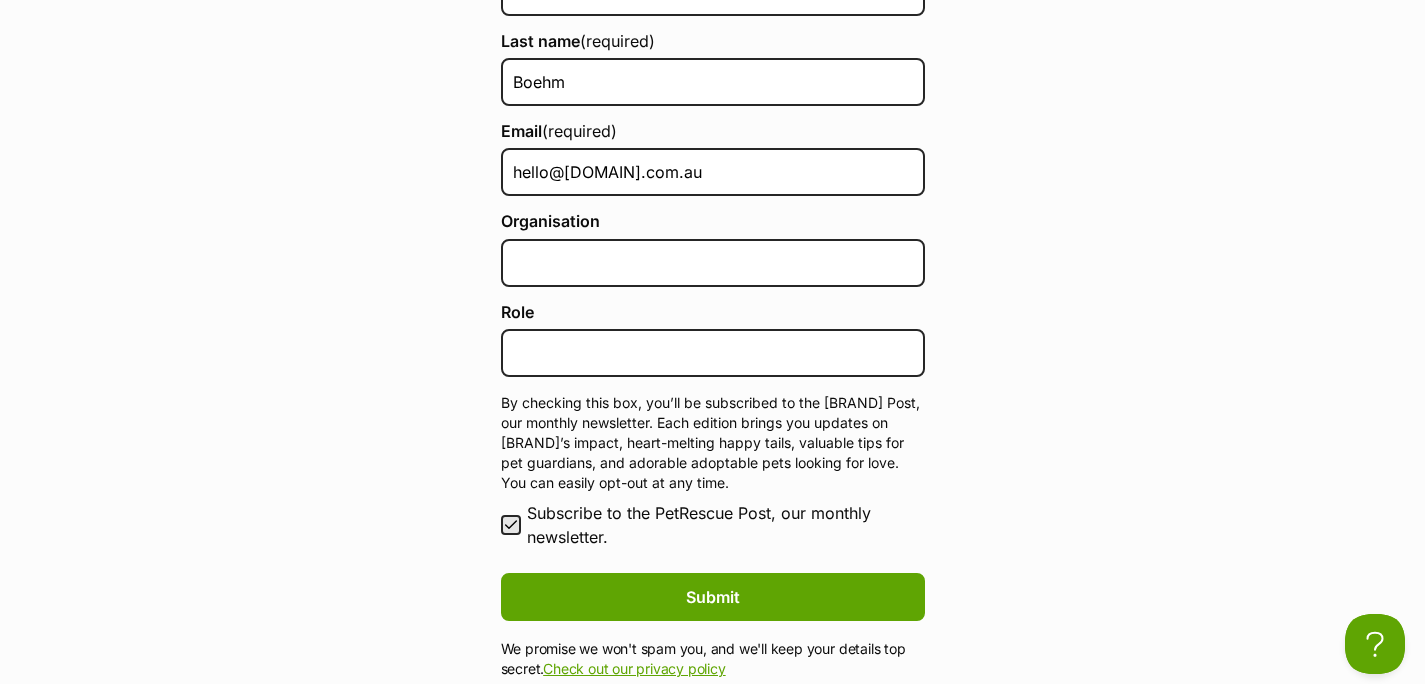 click on "Library
/
The State of Pet Adoption Report 2023-2024
/
Sign up and notify me
State of Pet Adoption 2025 Report
Sign up to be notified when the full report becomes available.
Your details
First name  (required)
Natasha
Last name  (required)
Boehm
Email  (required)
hello@mulliganmeows.com.au
Organisation
Role
By checking this box, you’ll be subscribed to the PetRescue Post, our monthly newsletter. Each edition brings you updates on PetRescue’s impact, heart-melting happy tails, valuable tips for pet guardians, and adorable adoptable pets looking for love. You can easily opt-out at any time.
Subscribe to the PetRescue Post, our monthly newsletter.
Submit
We promise we won't spam you, and we'll keep your details top secret.
Check out our privacy policy" at bounding box center [712, 188] 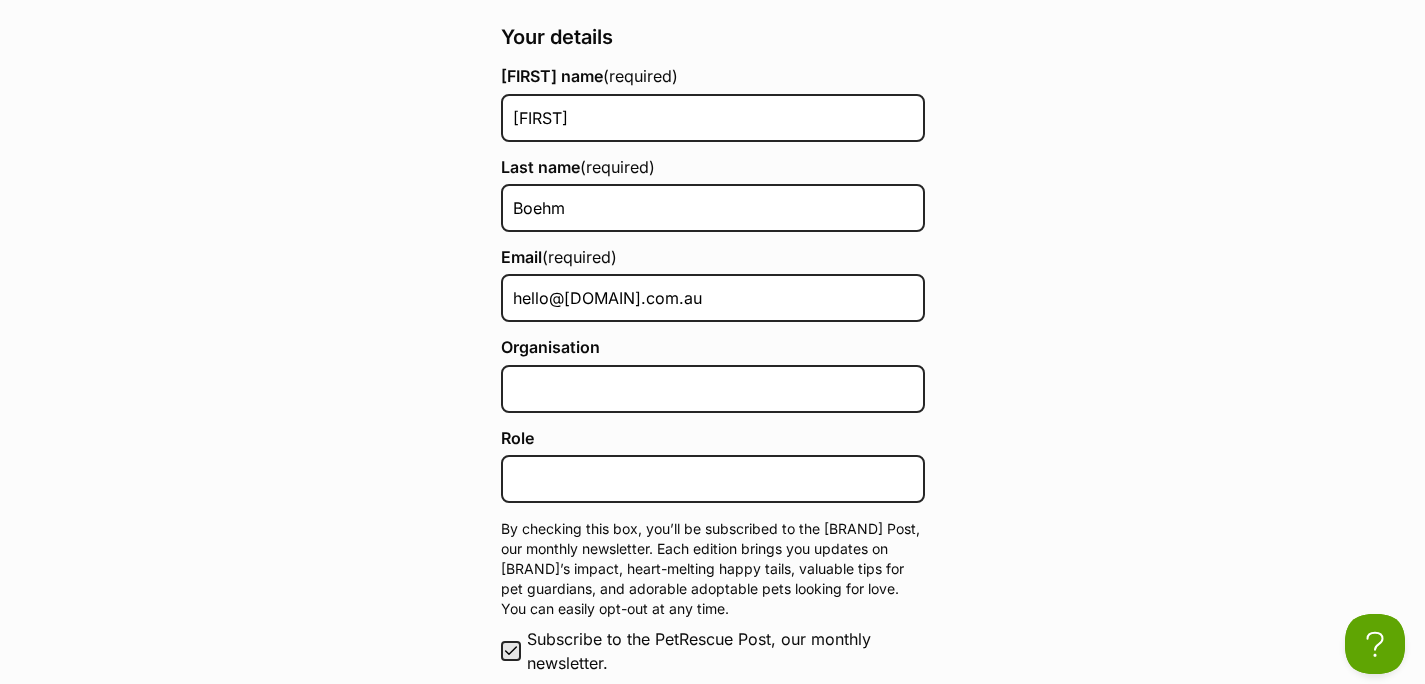 scroll, scrollTop: 482, scrollLeft: 0, axis: vertical 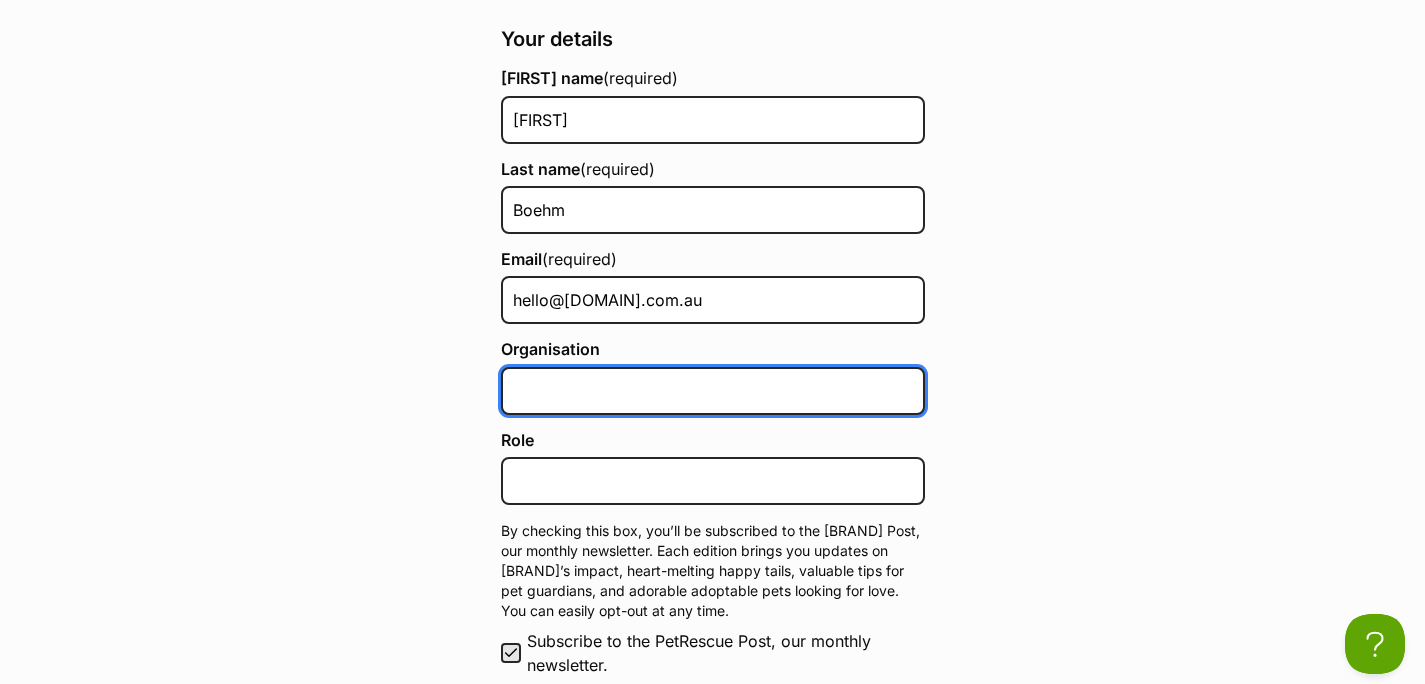 click on "Organisation" at bounding box center (713, 391) 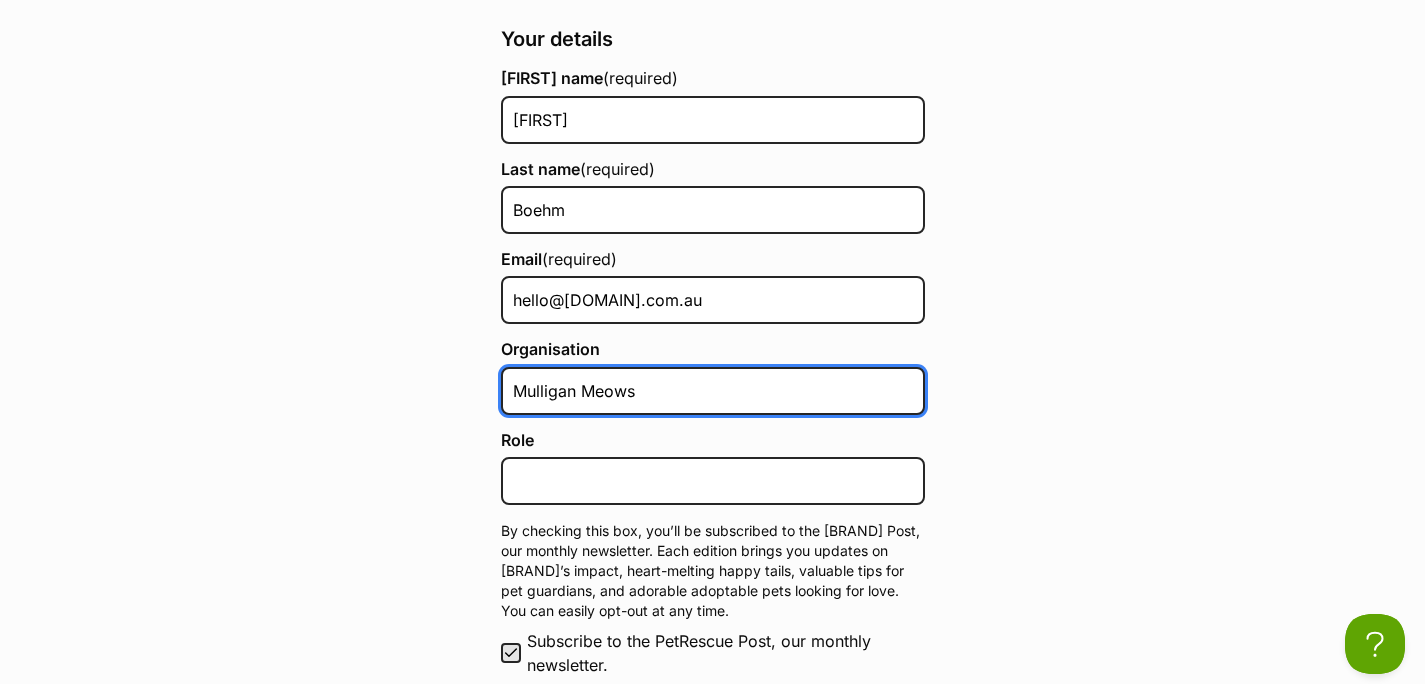 type on "Mulligan Meows" 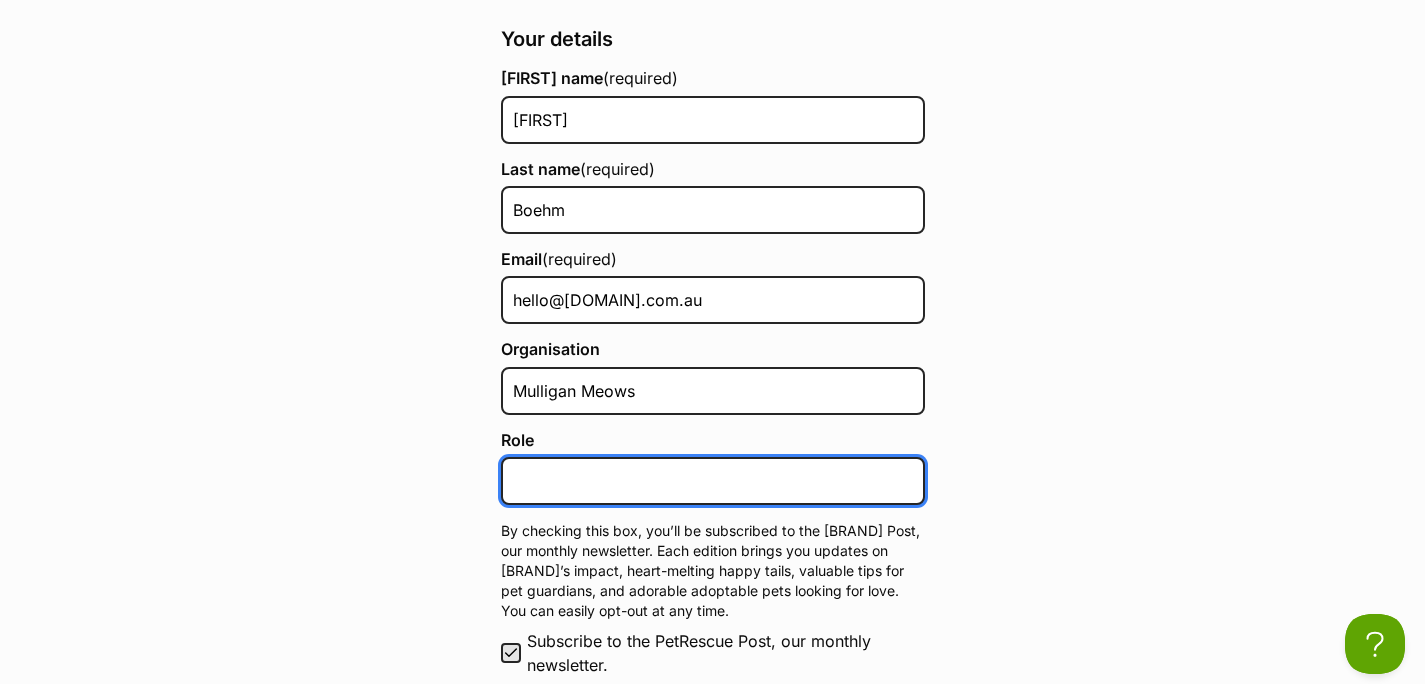 click on "Role" at bounding box center (713, 481) 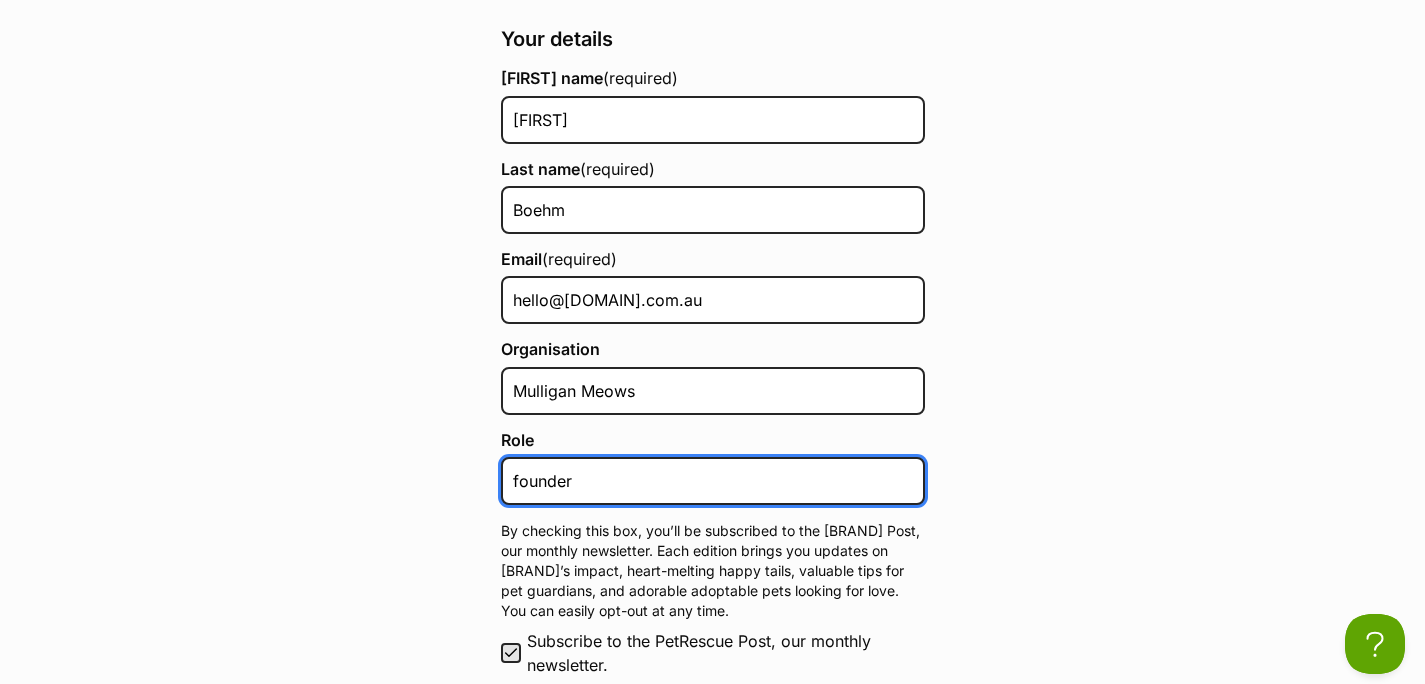 click on "founder" at bounding box center [713, 481] 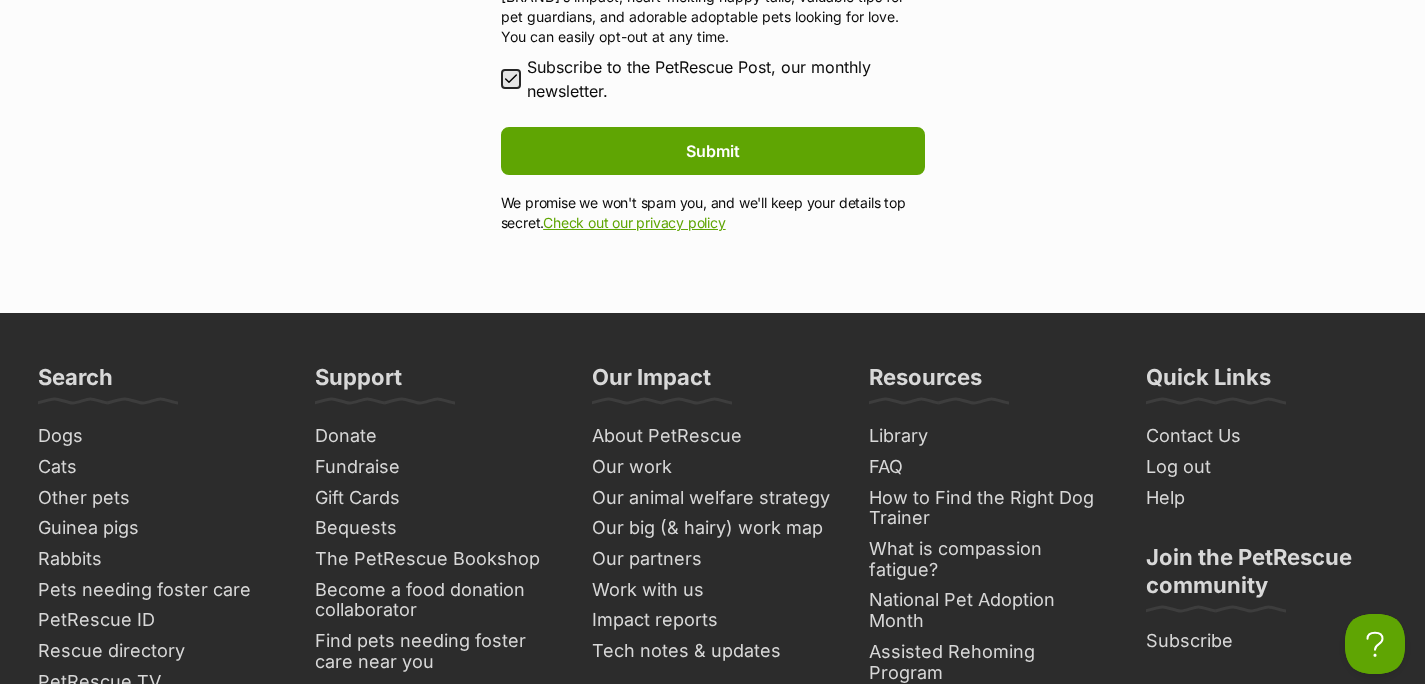 scroll, scrollTop: 934, scrollLeft: 0, axis: vertical 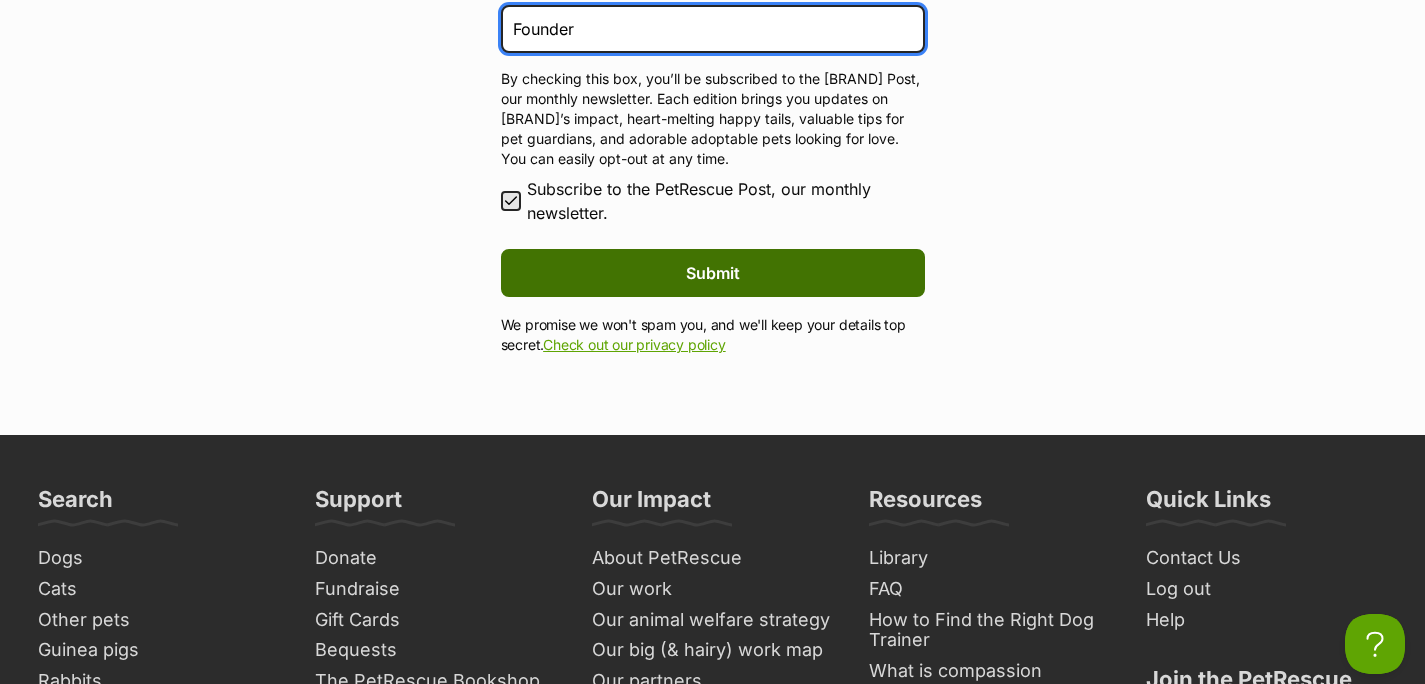 type on "Founder" 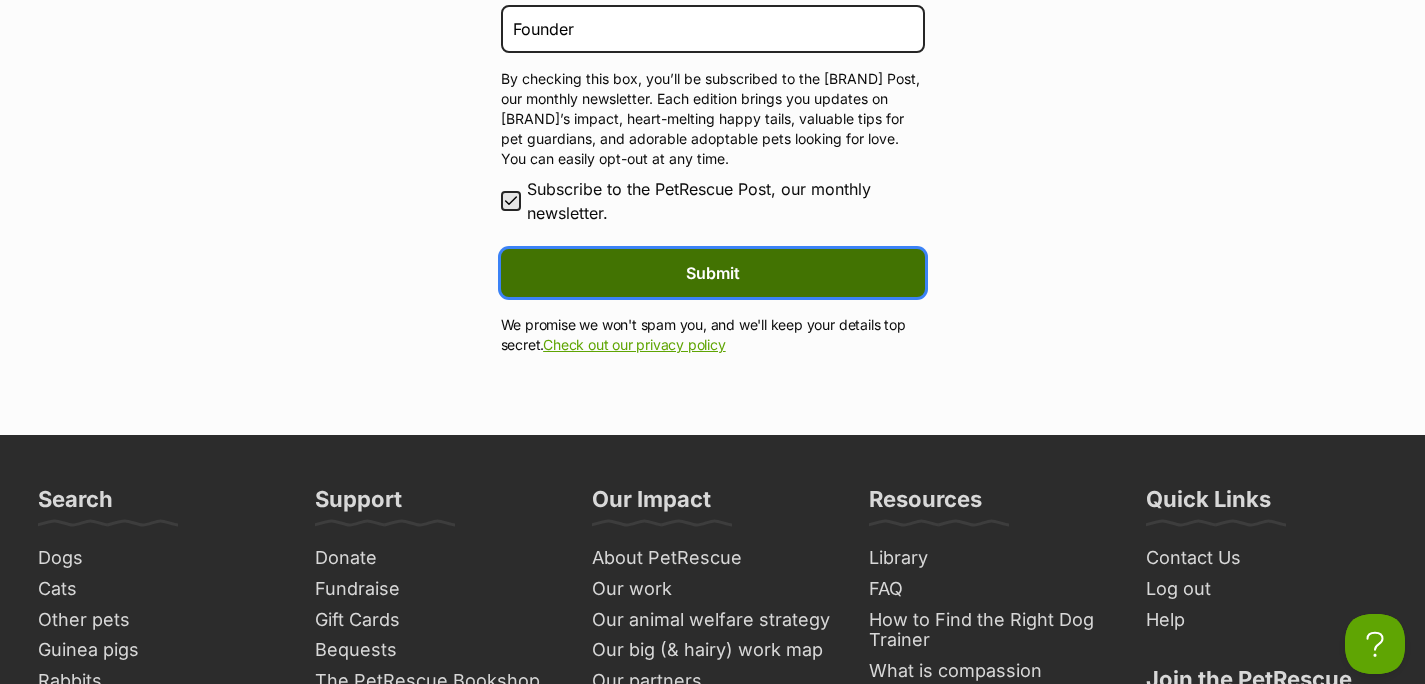 click on "Submit" at bounding box center [713, 273] 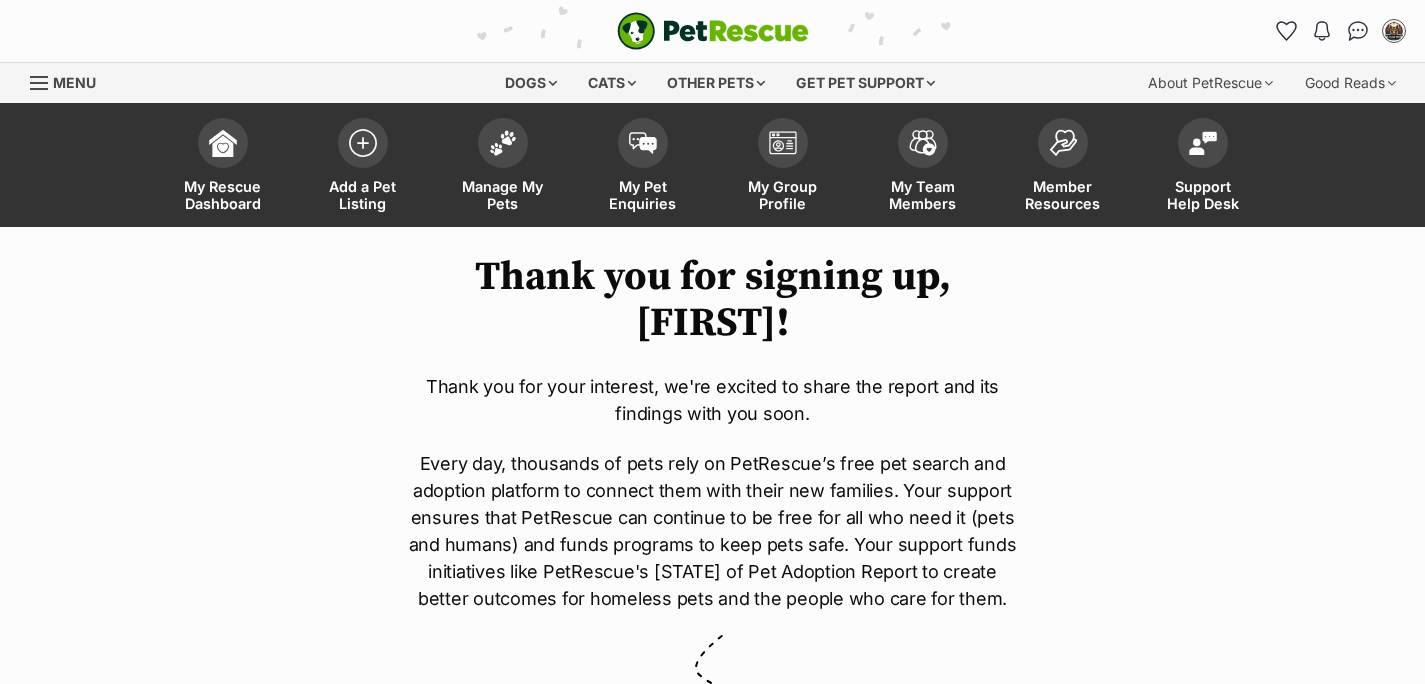 scroll, scrollTop: 0, scrollLeft: 0, axis: both 